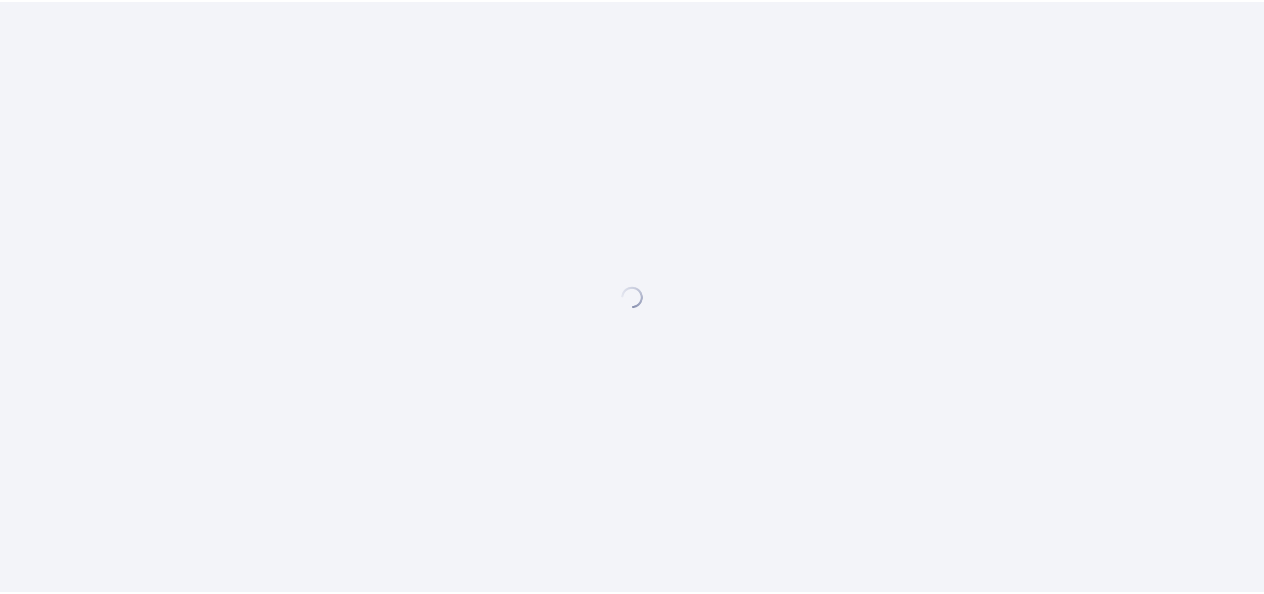 scroll, scrollTop: 0, scrollLeft: 0, axis: both 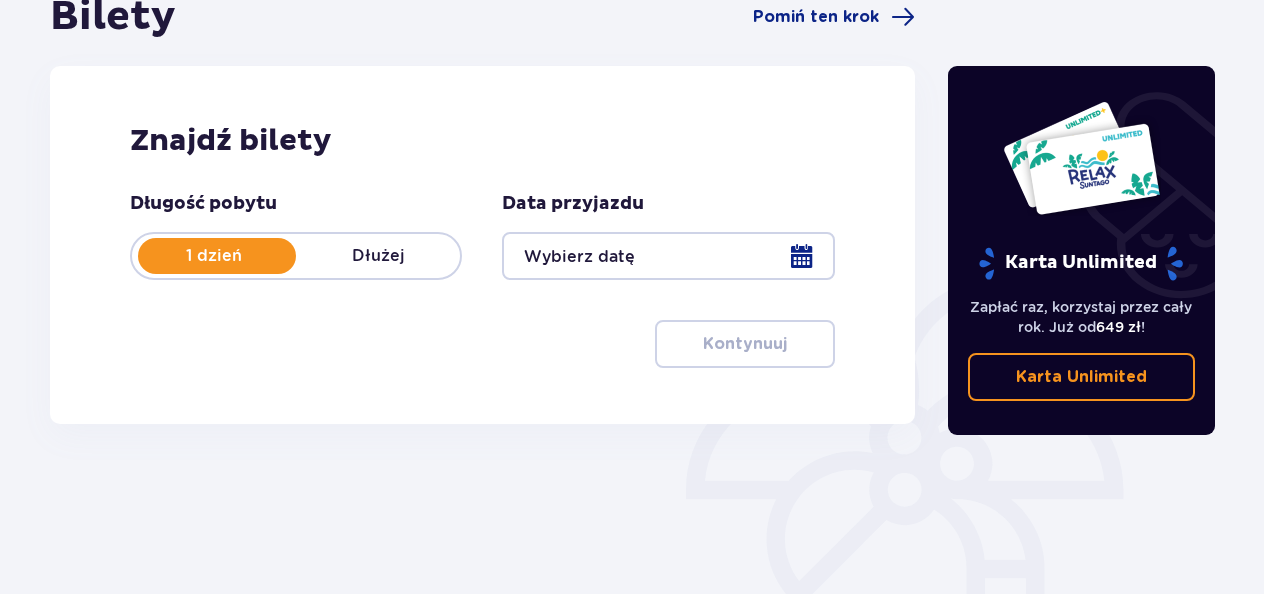 click at bounding box center (668, 256) 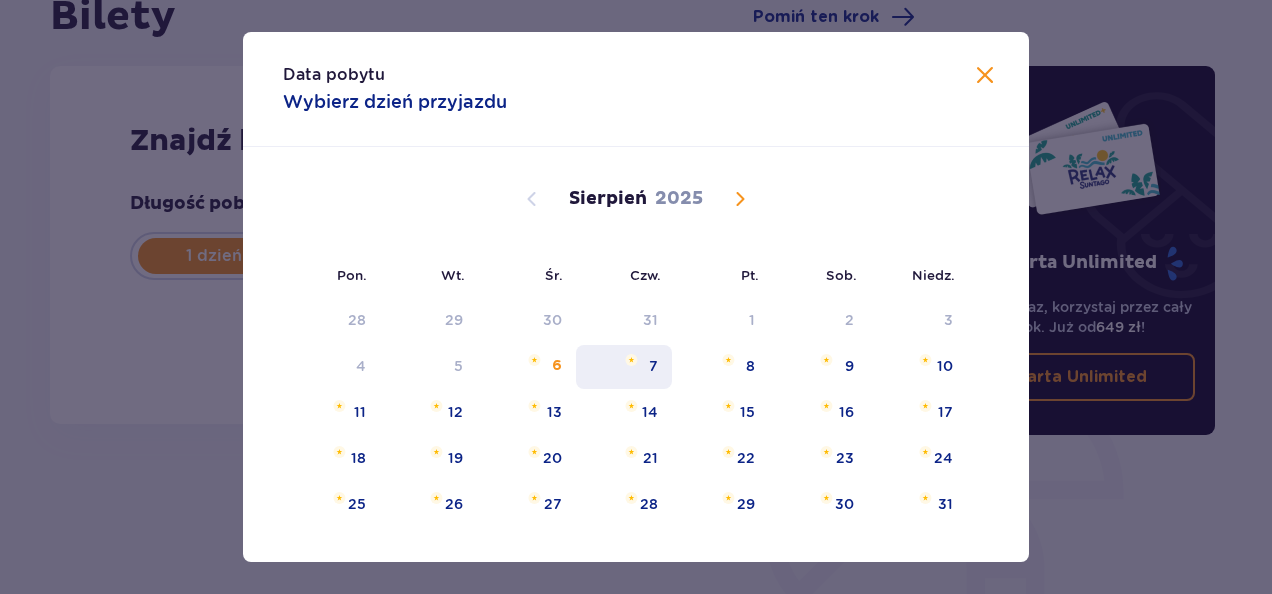 click on "7" at bounding box center [624, 367] 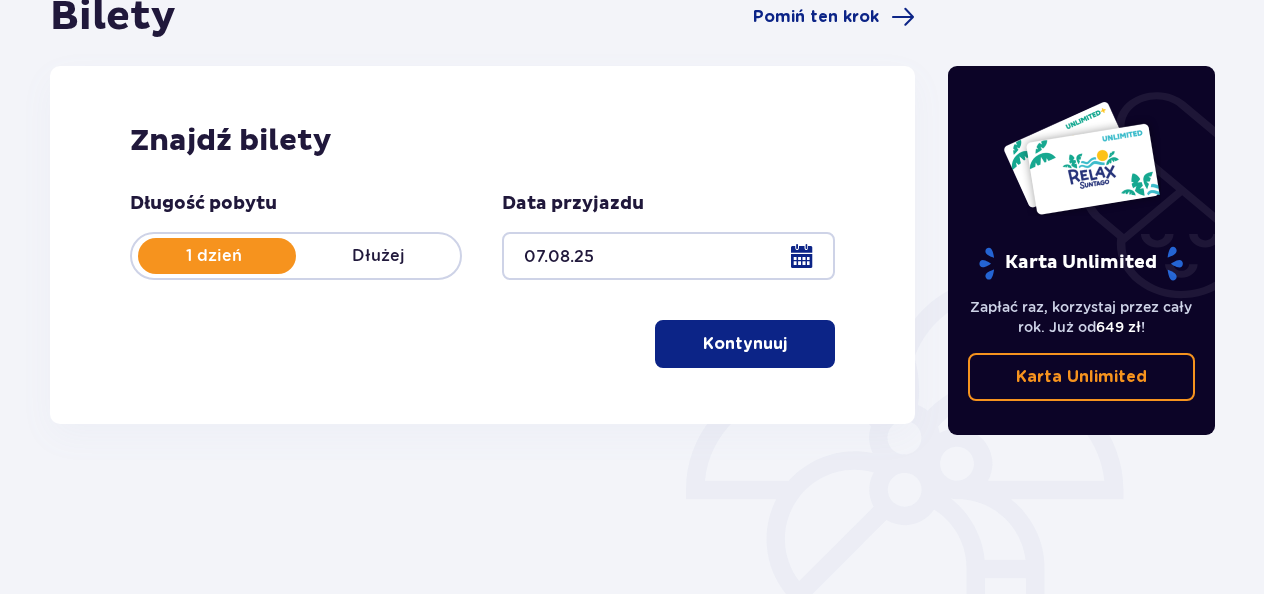 click on "Kontynuuj" at bounding box center [745, 344] 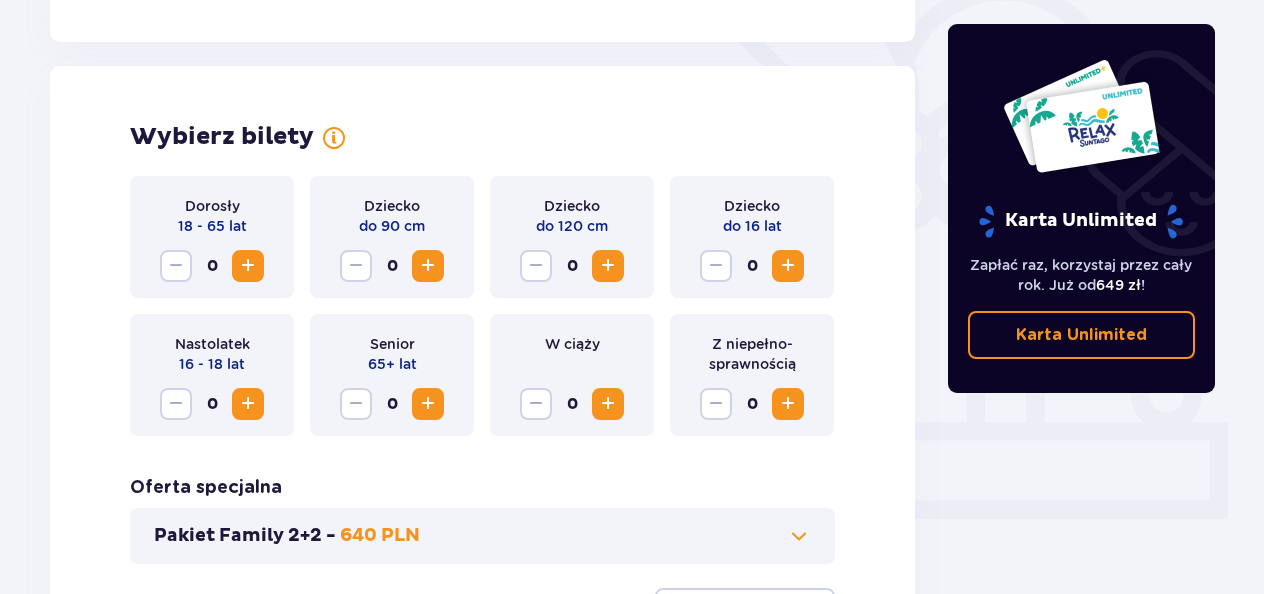 scroll, scrollTop: 556, scrollLeft: 0, axis: vertical 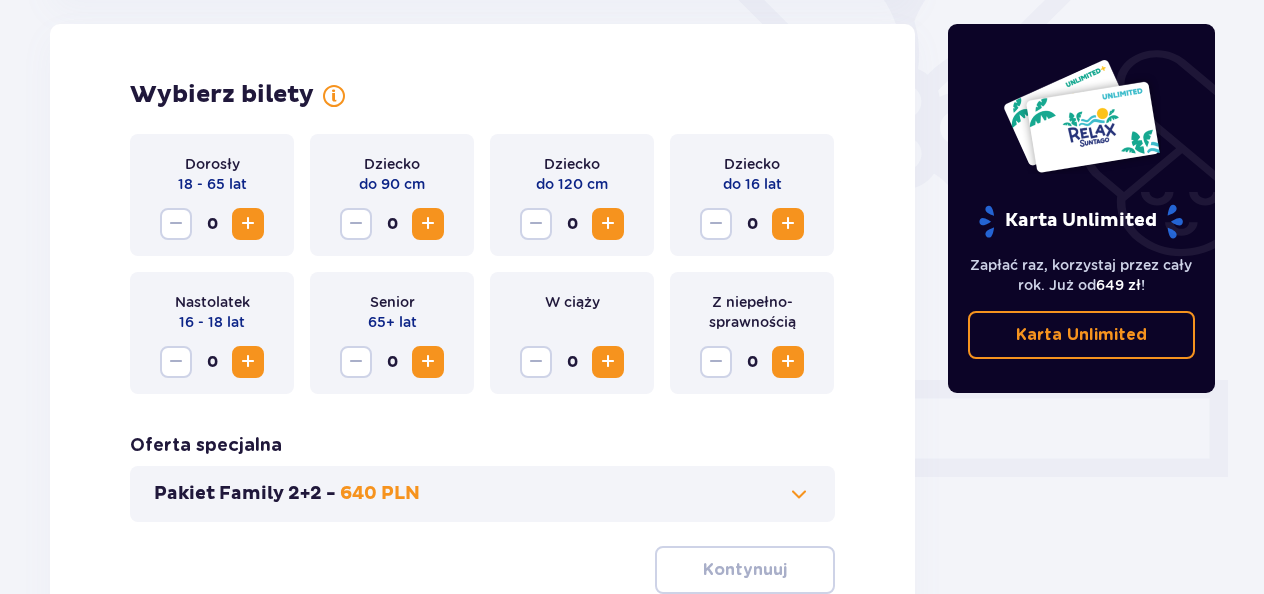 click at bounding box center [248, 224] 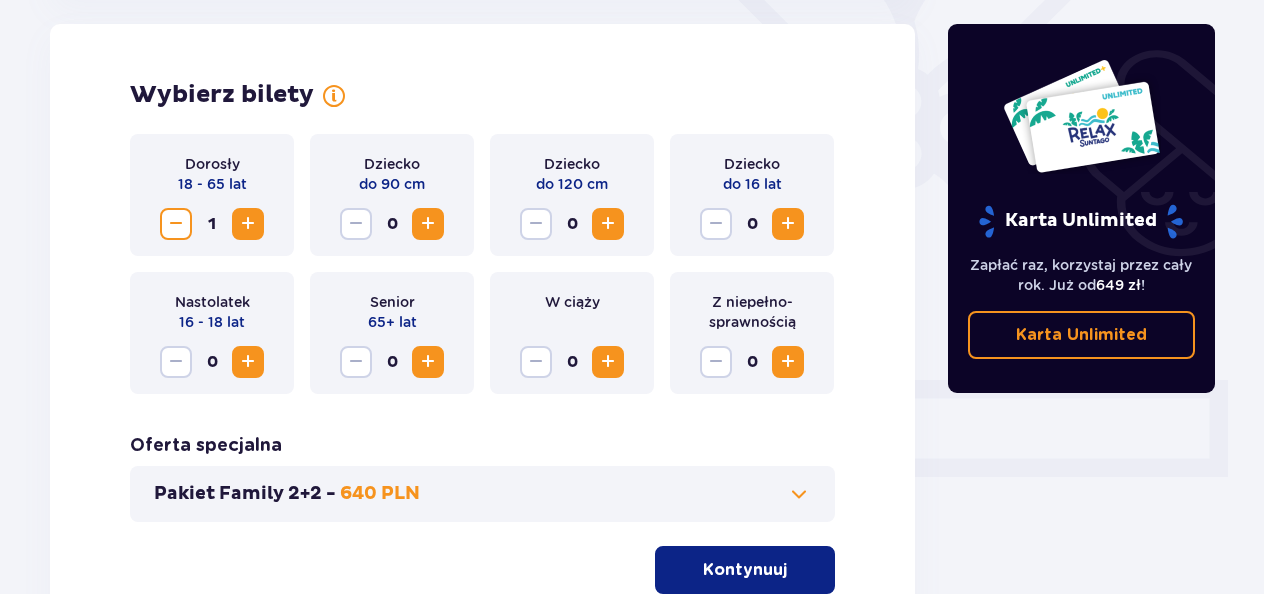 click at bounding box center (788, 224) 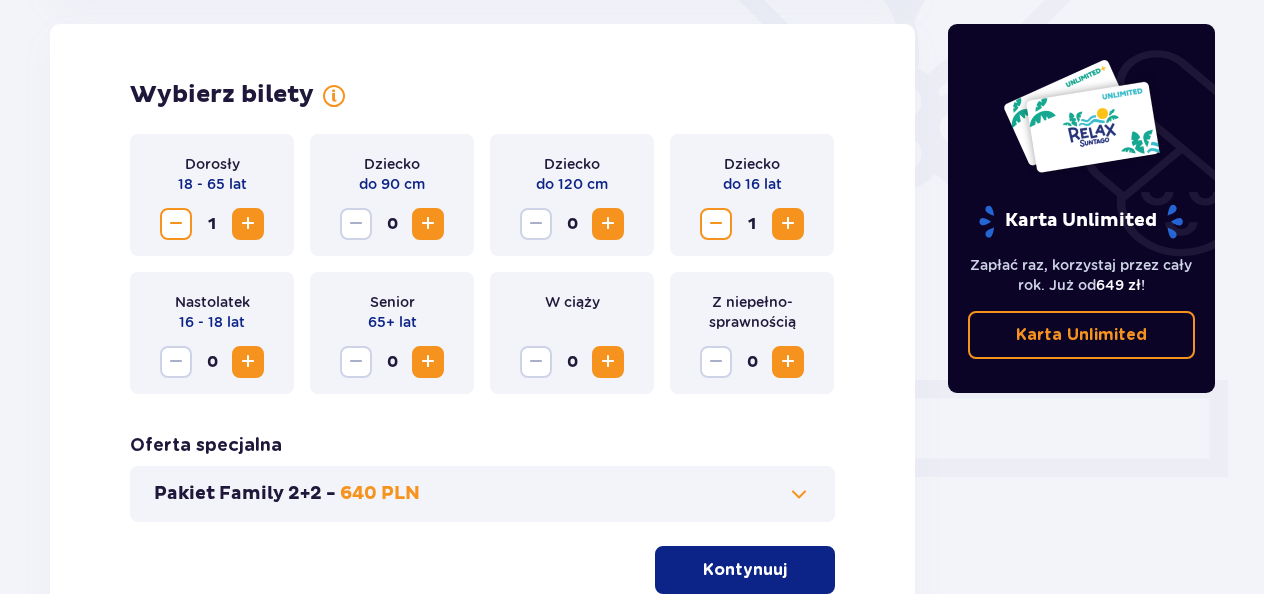 click on "Kontynuuj" at bounding box center [745, 570] 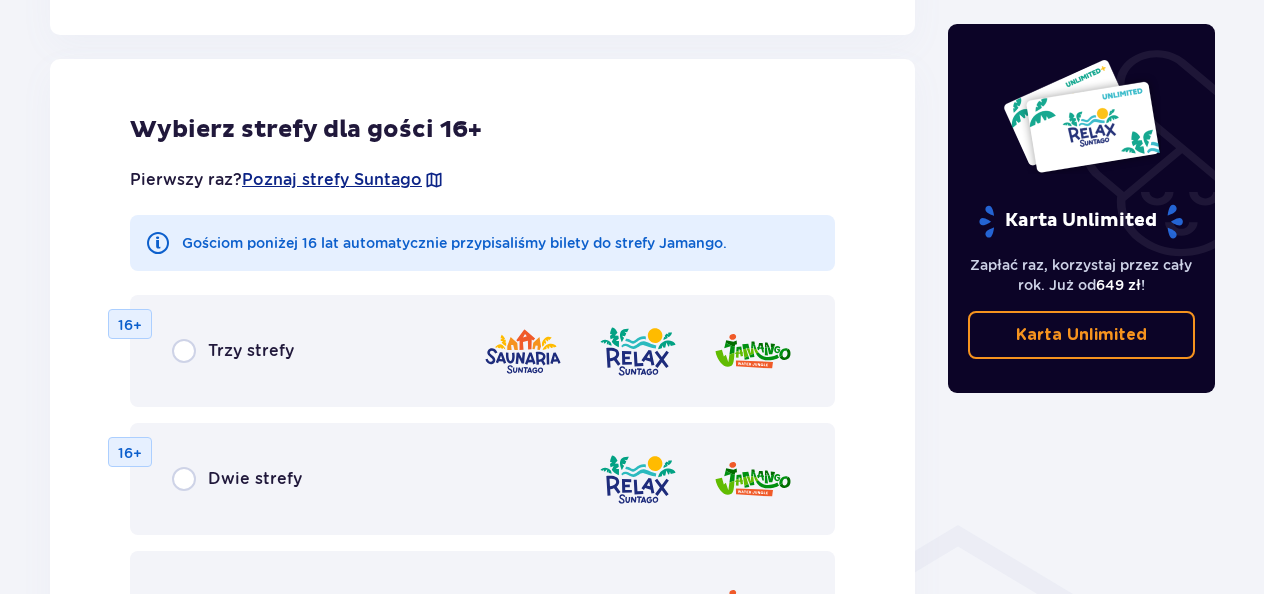 scroll, scrollTop: 1110, scrollLeft: 0, axis: vertical 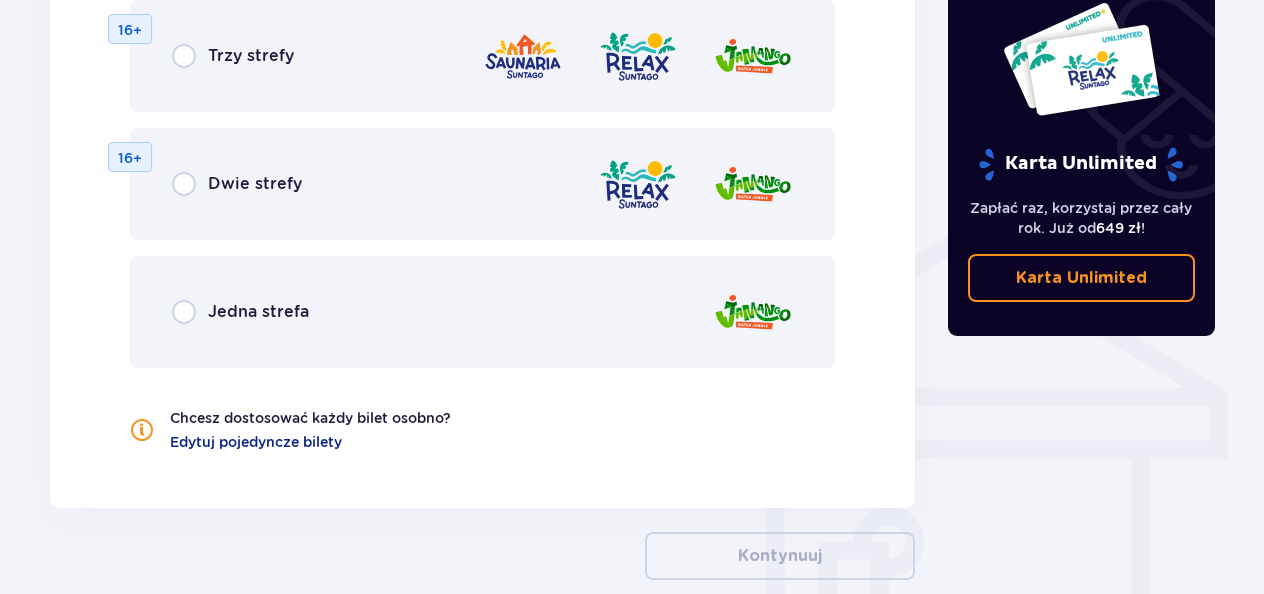 click on "Jedna strefa" at bounding box center (482, 312) 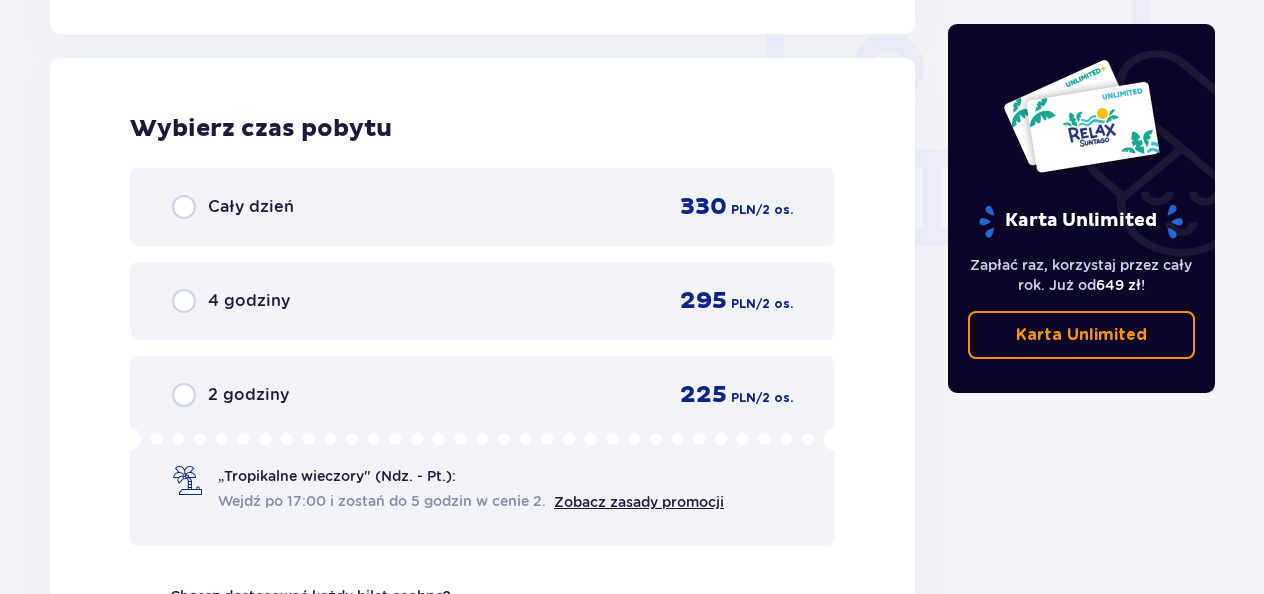 scroll, scrollTop: 1878, scrollLeft: 0, axis: vertical 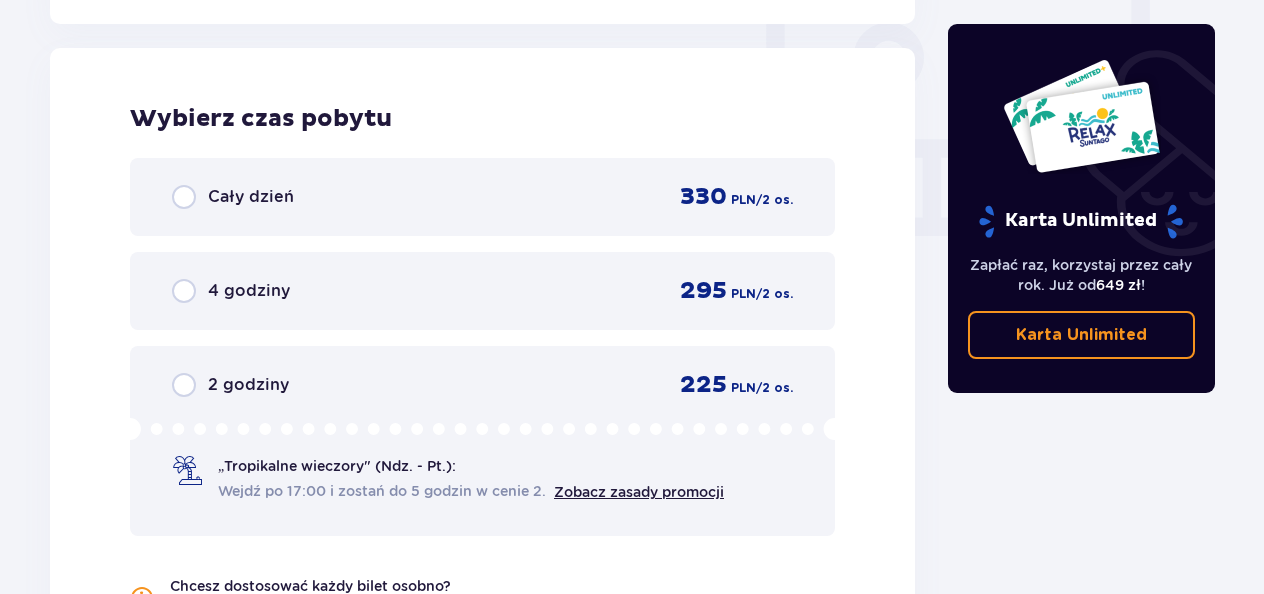 click on "Cały dzień" at bounding box center [251, 197] 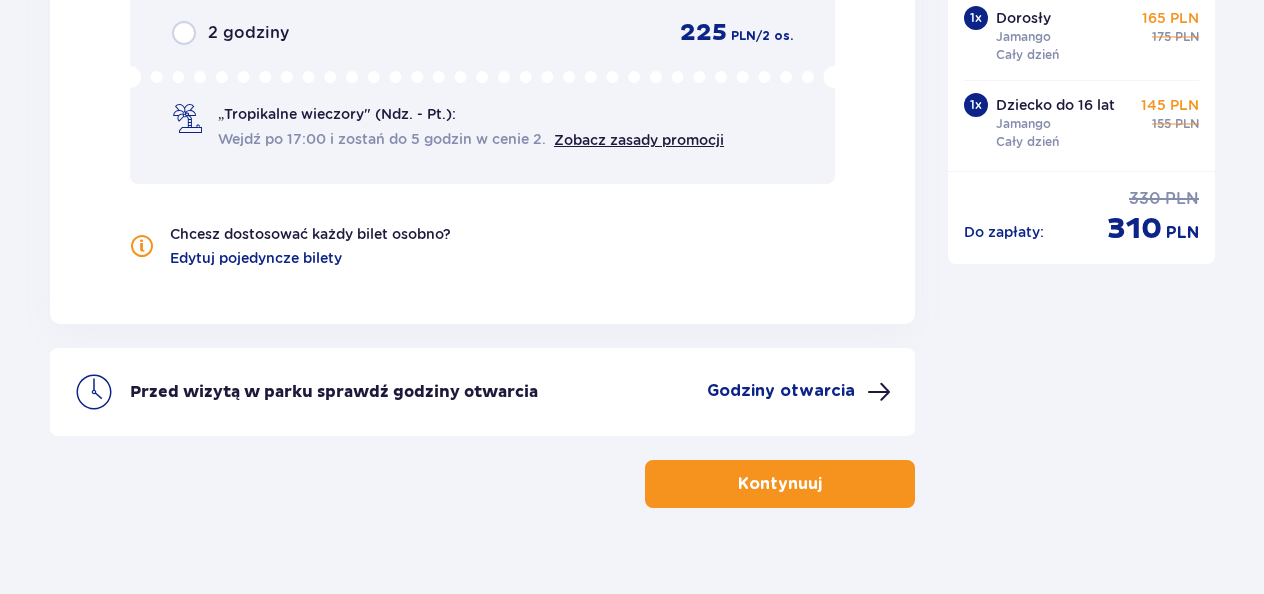 scroll, scrollTop: 2264, scrollLeft: 0, axis: vertical 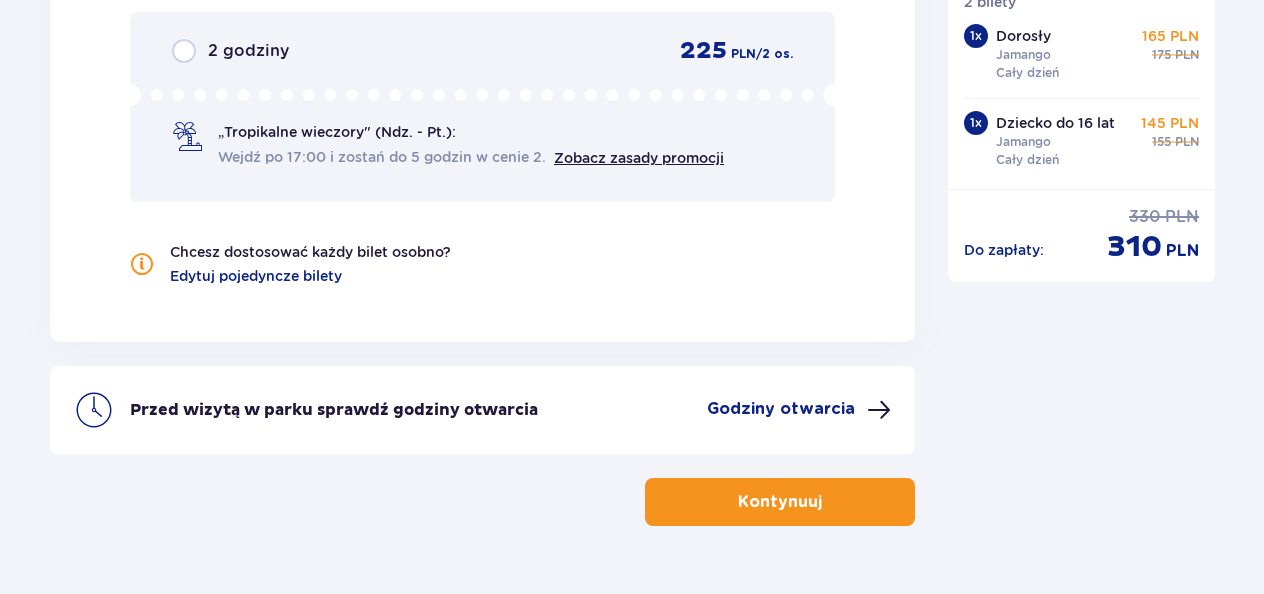 click on "Godziny otwarcia" at bounding box center [781, 409] 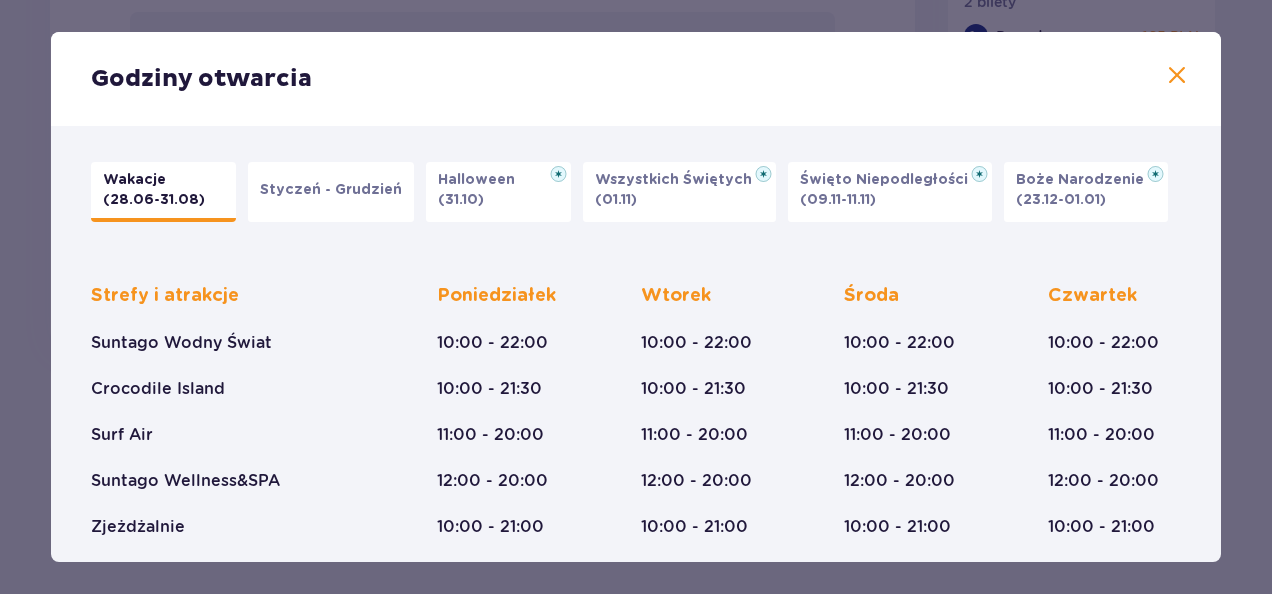 click on "Wakacje  (28.06-31.08) Styczeń - Grudzień Halloween  (31.10) Wszystkich Świętych  (01.11) Święto Niepodległości  (09.11-11.11) Boże Narodzenie  (23.12-01.01) Strefy i atrakcje Suntago Wodny Świat Crocodile Island Surf Air Suntago Wellness&SPA Zjeżdżalnie Mamba Rzeka Przygód Poniedziałek 10:00 - 22:00 10:00 - 21:30 11:00 - 20:00 12:00 - 20:00 10:00 - 21:00 10:00 - 21:00 Wtorek 10:00 - 22:00 10:00 - 21:30 11:00 - 20:00 12:00 - 20:00 10:00 - 21:00 10:00 - 21:00 Środa 10:00 - 22:00 10:00 - 21:30 11:00 - 20:00 12:00 - 20:00 10:00 - 21:00 10:00 - 21:00 Czwartek 10:00 - 22:00 10:00 - 21:30 11:00 - 20:00 12:00 - 20:00 10:00 - 21:00 10:00 - 21:00 Strefy i atrakcje Suntago Wodny Świat Crocodile Island Surf Air Suntago Wellness&SPA Zjeżdżalnie Mamba Rzeka Przygód Piątek 10:00 - 22:00 10:00 - 21:30 11:00 - 20:00 12:00 - 20:00 10:00 - 21:00 10:00 - 21:00 Sobota 10:00 - 22:00 10:00 - 21:30 11:00 - 20:00 12:00 - 20:00 10:00 - 21:00 10:00 - 21:00 Niedziela 10:00 - 22:00 10:00 - 21:30 11:00 - 20:00" at bounding box center (636, 566) 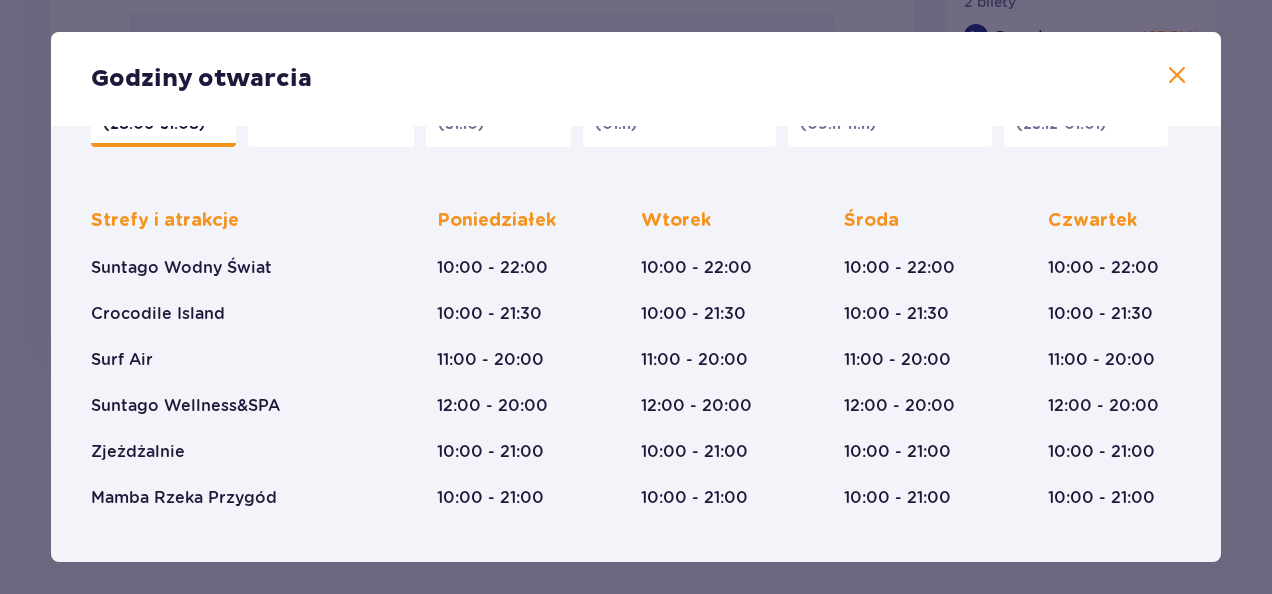 scroll, scrollTop: 61, scrollLeft: 0, axis: vertical 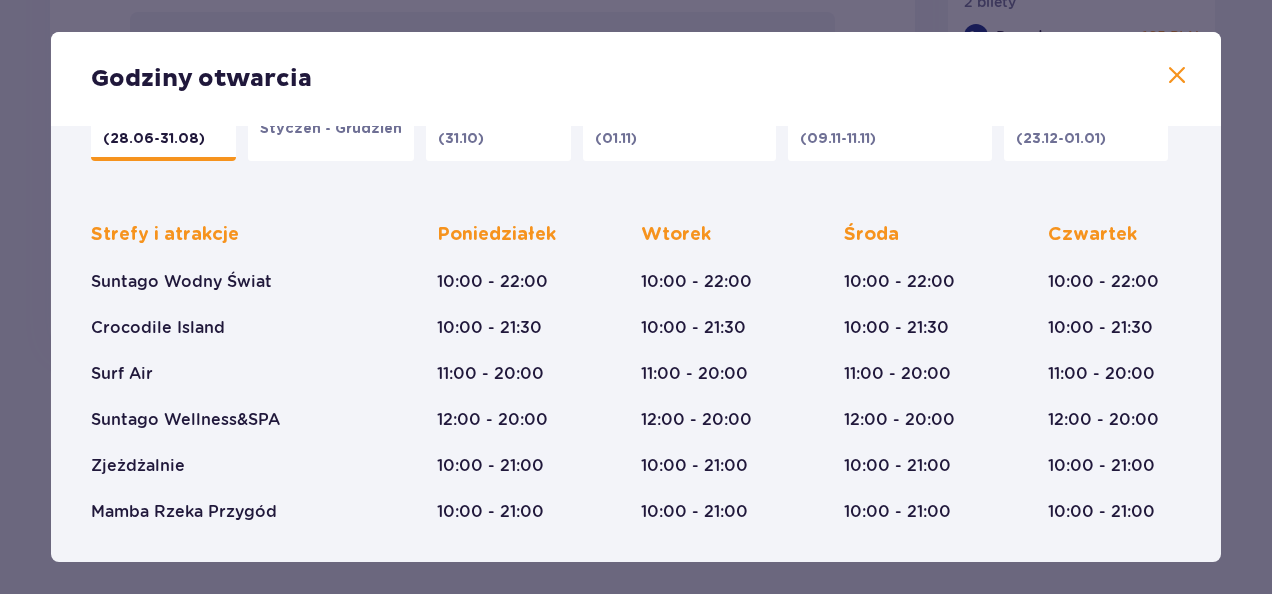 drag, startPoint x: 1221, startPoint y: 266, endPoint x: 1218, endPoint y: 314, distance: 48.09366 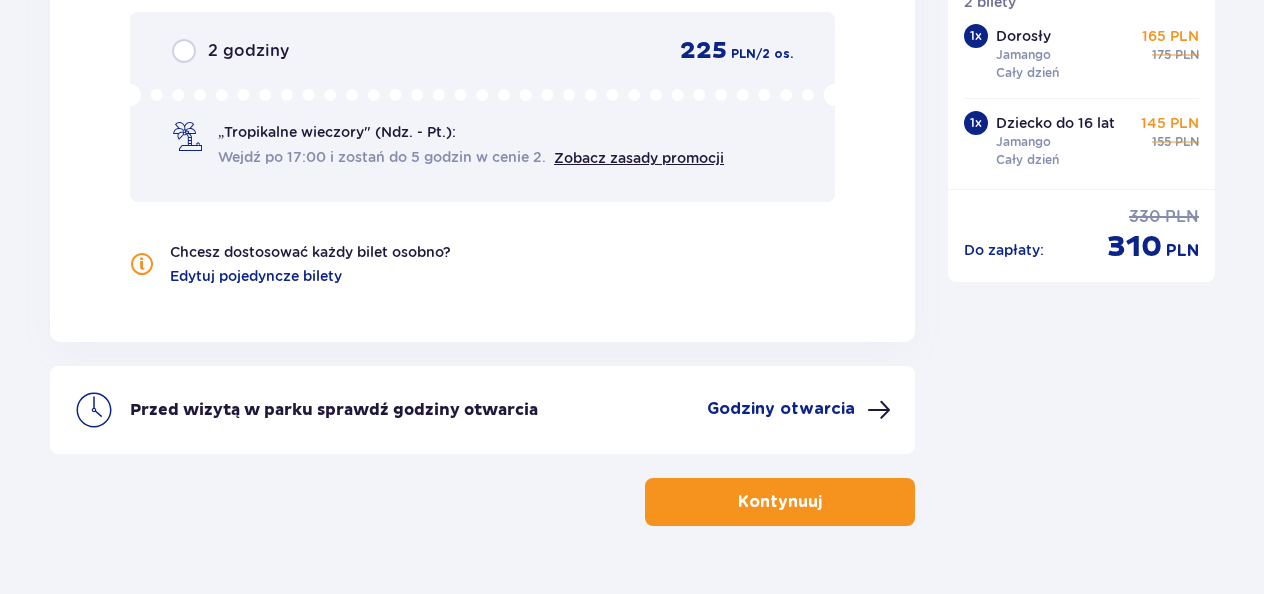 drag, startPoint x: 1218, startPoint y: 314, endPoint x: 1268, endPoint y: 503, distance: 195.50192 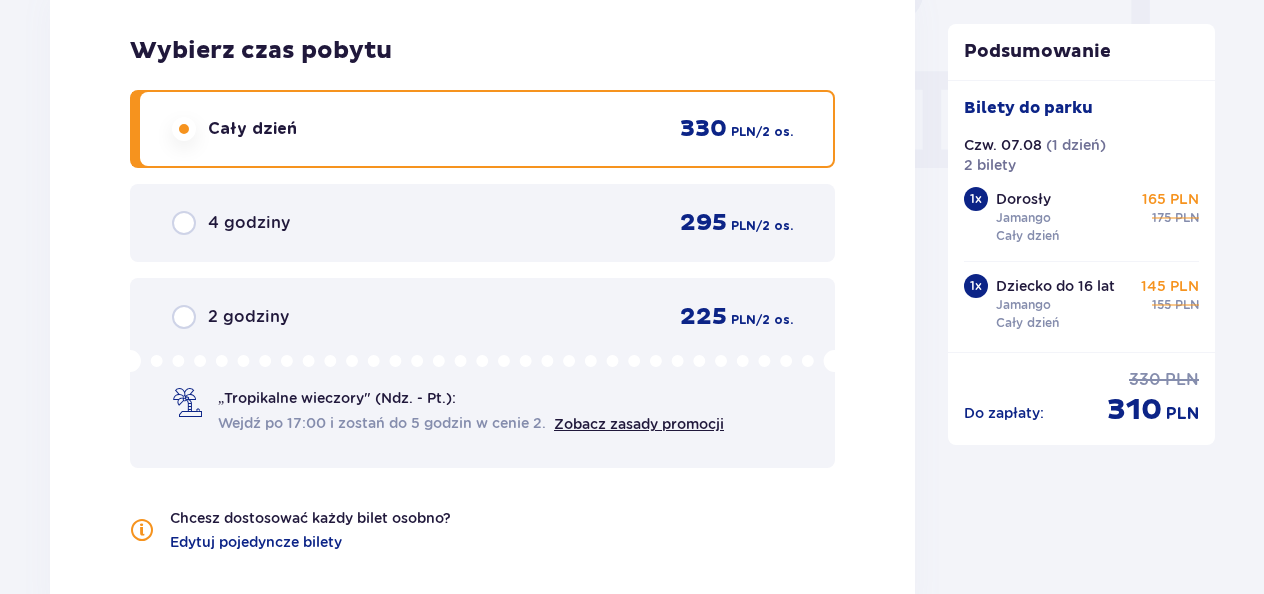 scroll, scrollTop: 1940, scrollLeft: 0, axis: vertical 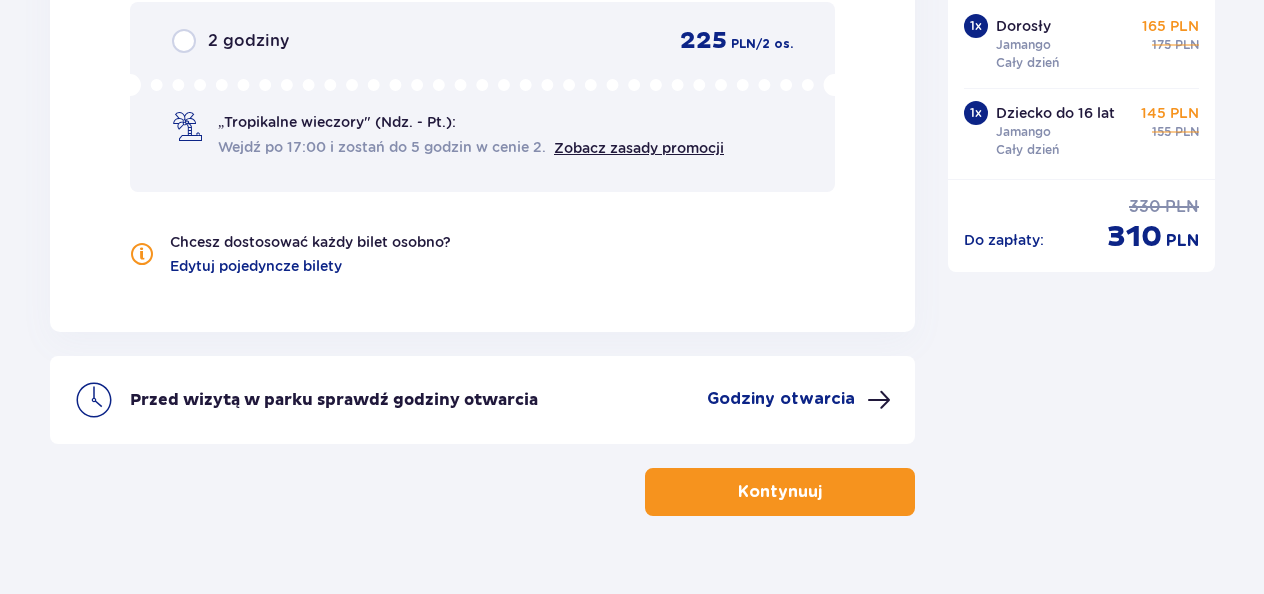 click on "Kontynuuj" at bounding box center [780, 492] 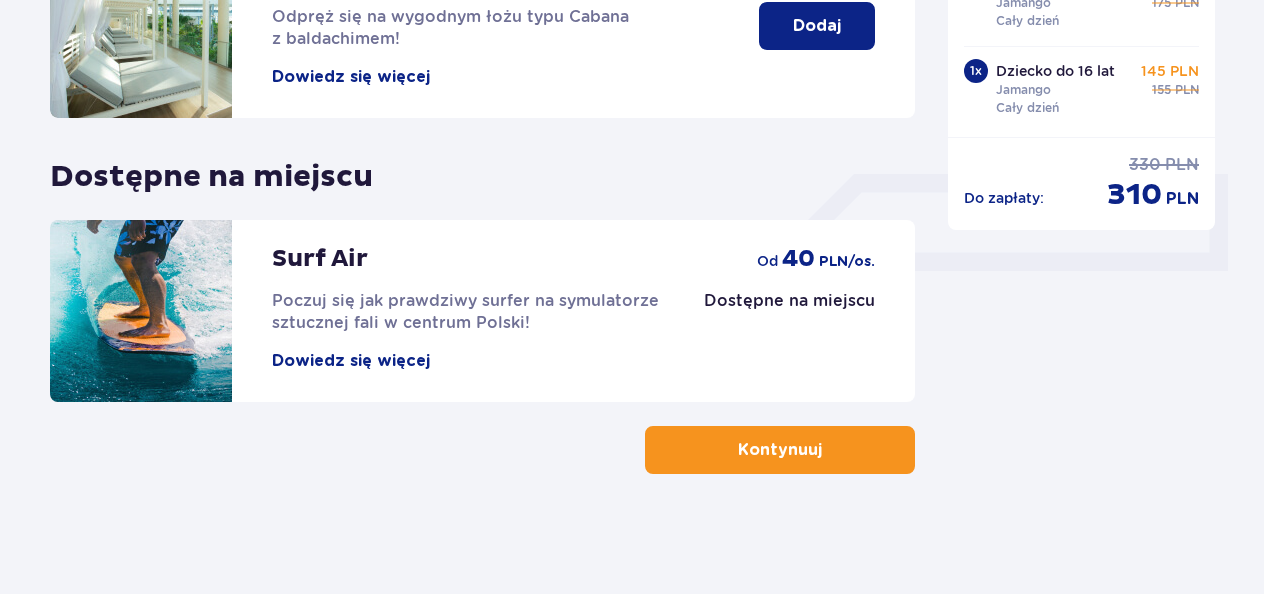 scroll, scrollTop: 0, scrollLeft: 0, axis: both 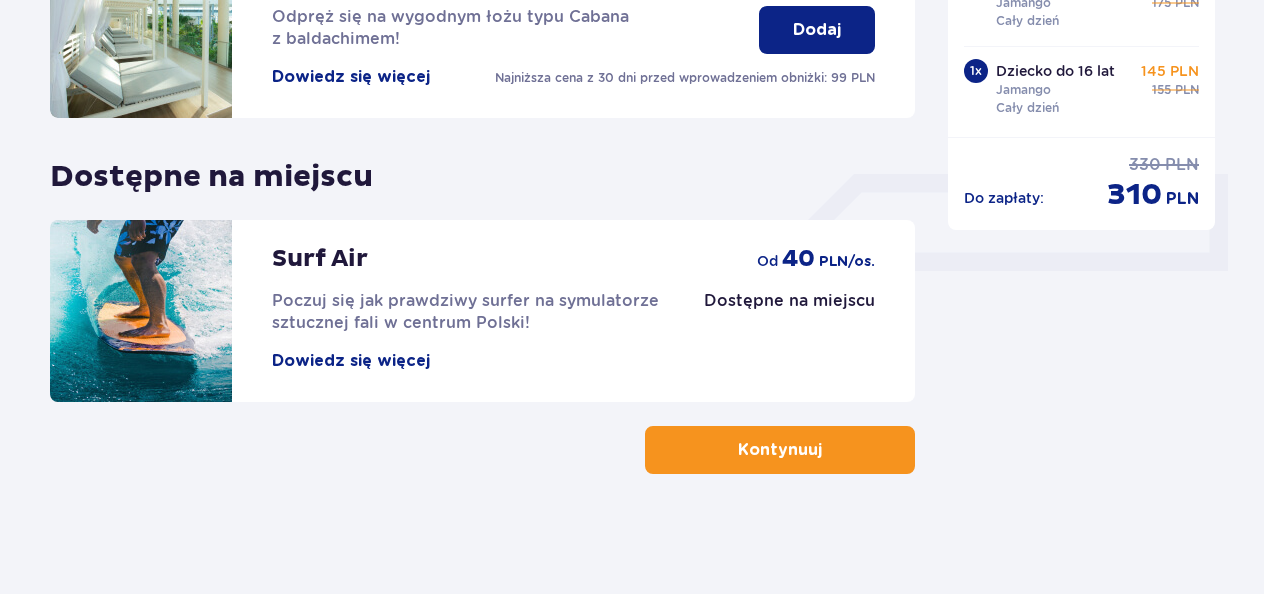 click on "Kontynuuj" at bounding box center (780, 450) 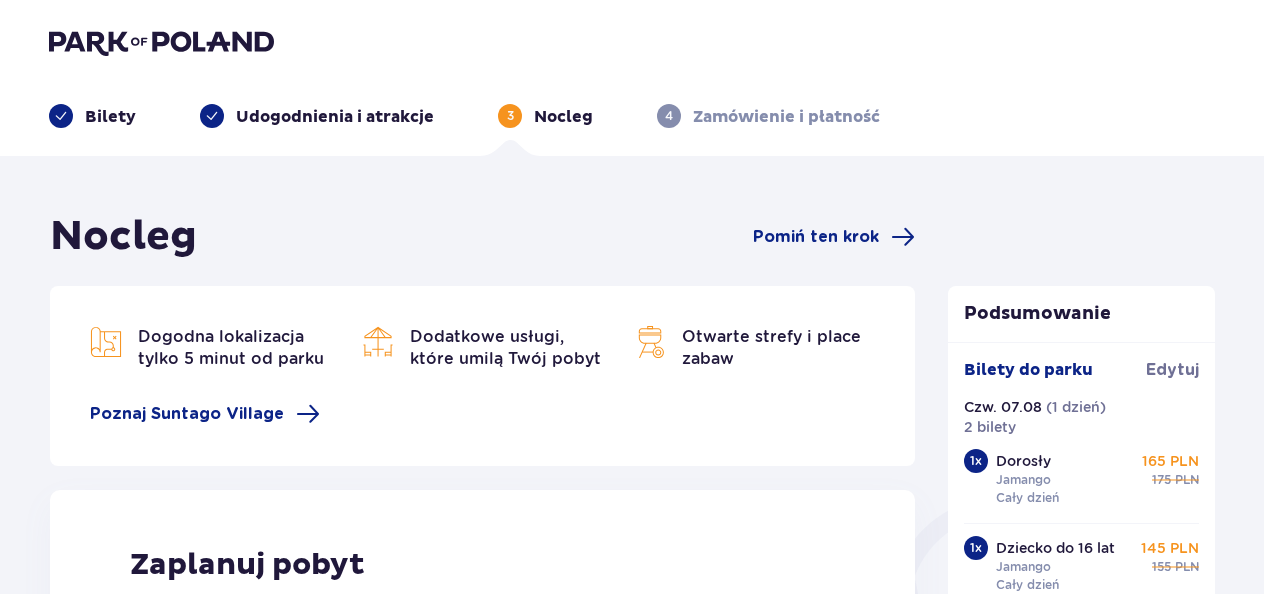 scroll, scrollTop: 0, scrollLeft: 0, axis: both 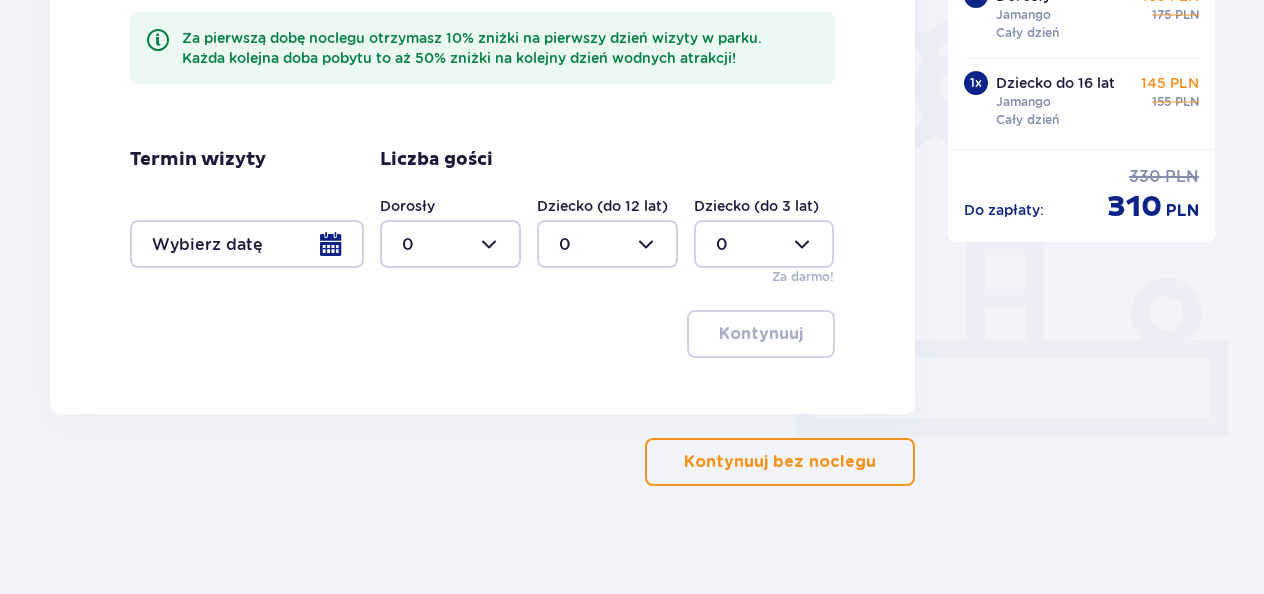 click on "Kontynuuj bez noclegu" at bounding box center (780, 462) 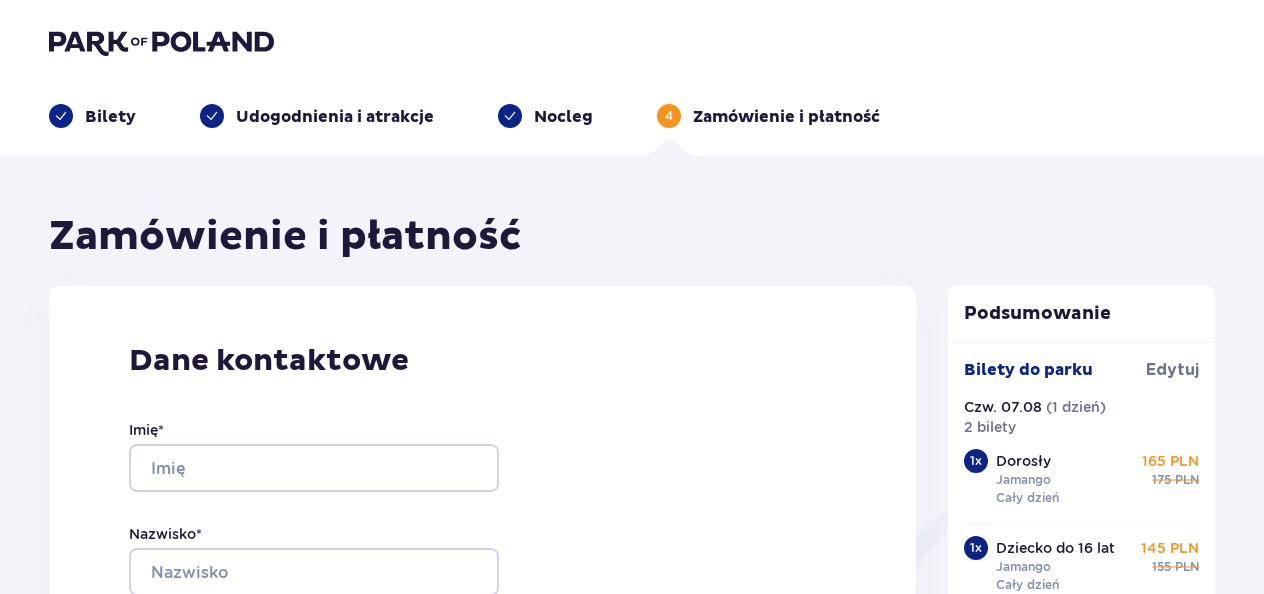 scroll, scrollTop: 0, scrollLeft: 0, axis: both 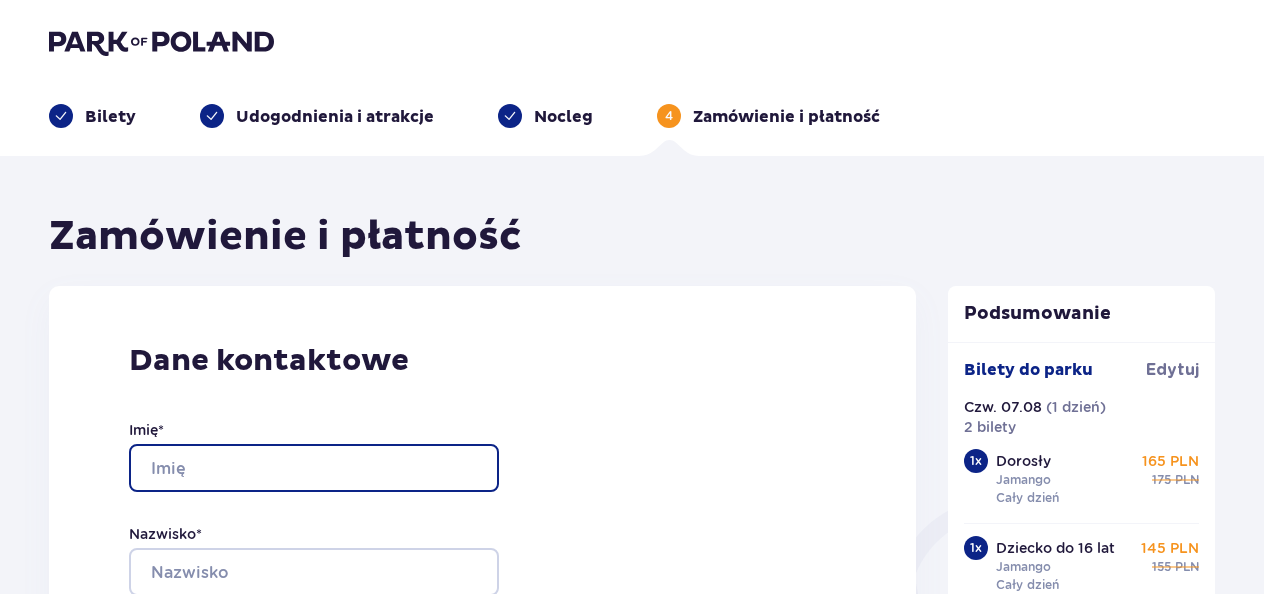 click on "Imię *" at bounding box center (314, 468) 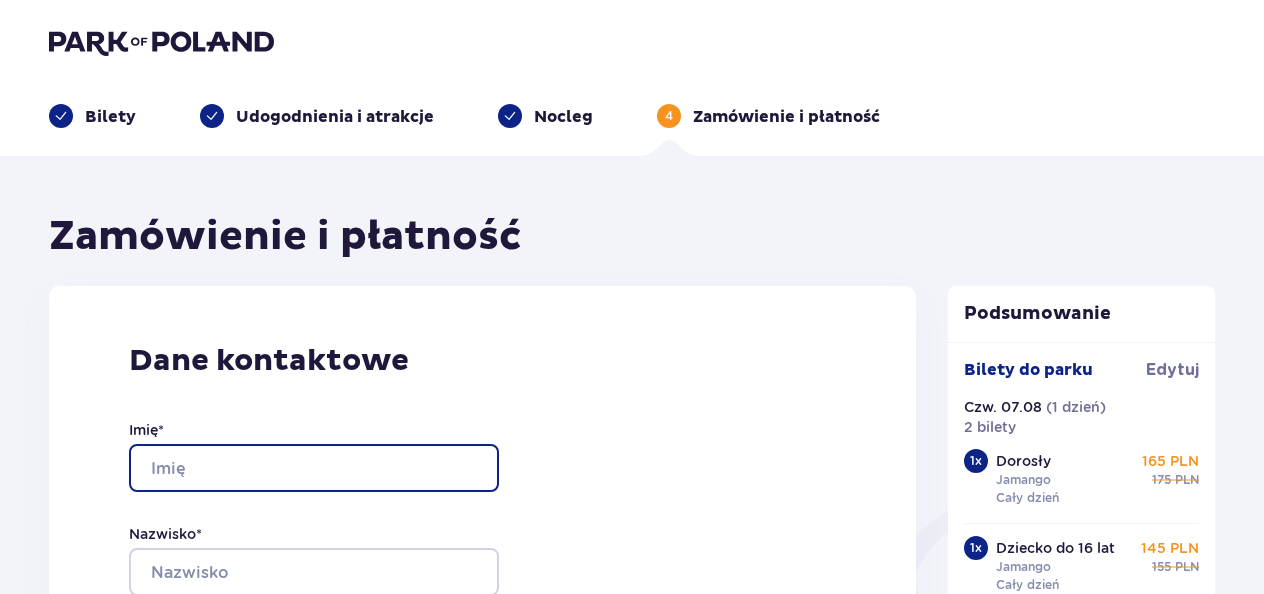 type on "Philipp" 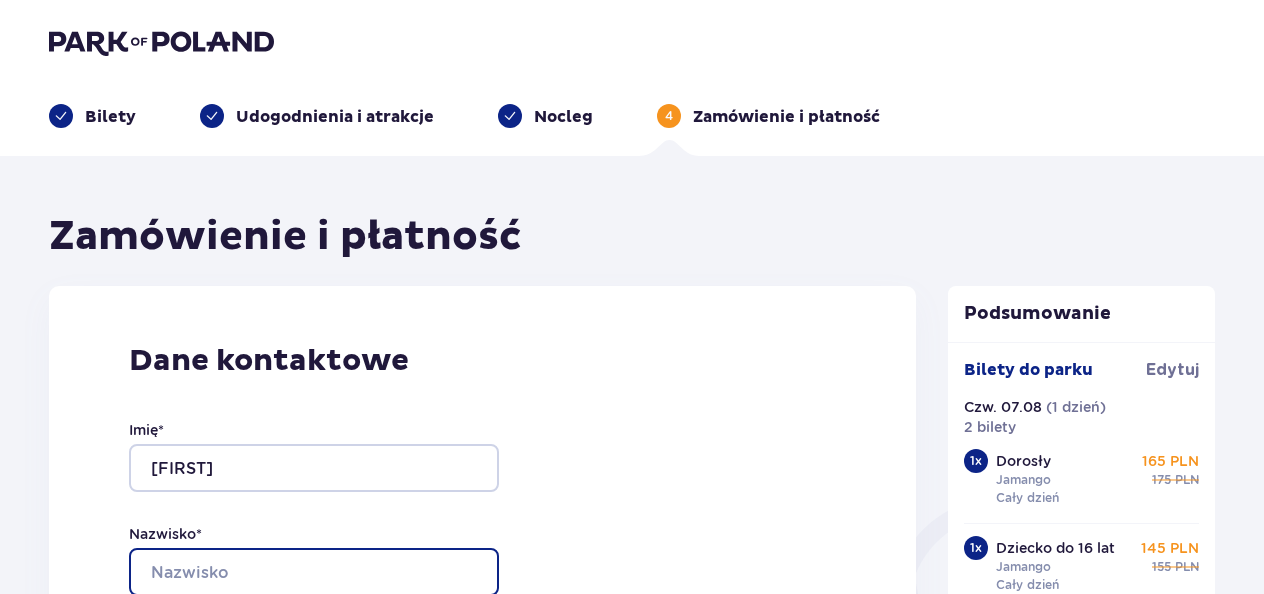 type on "Zalewski" 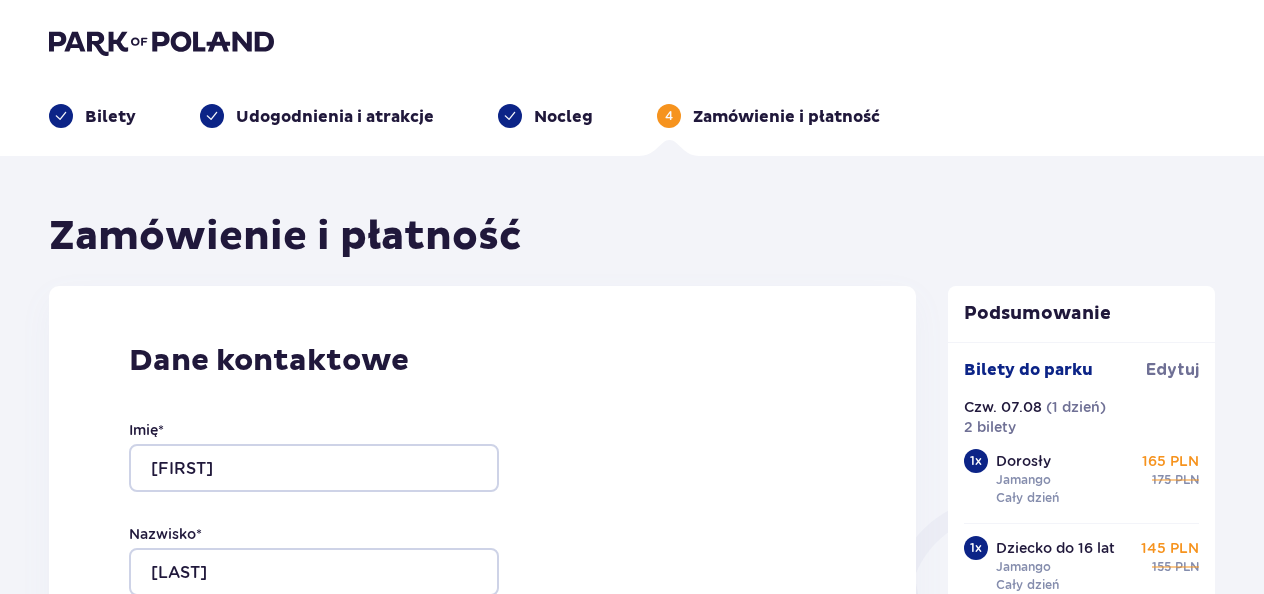 type on "philippzalewski@gmail.com" 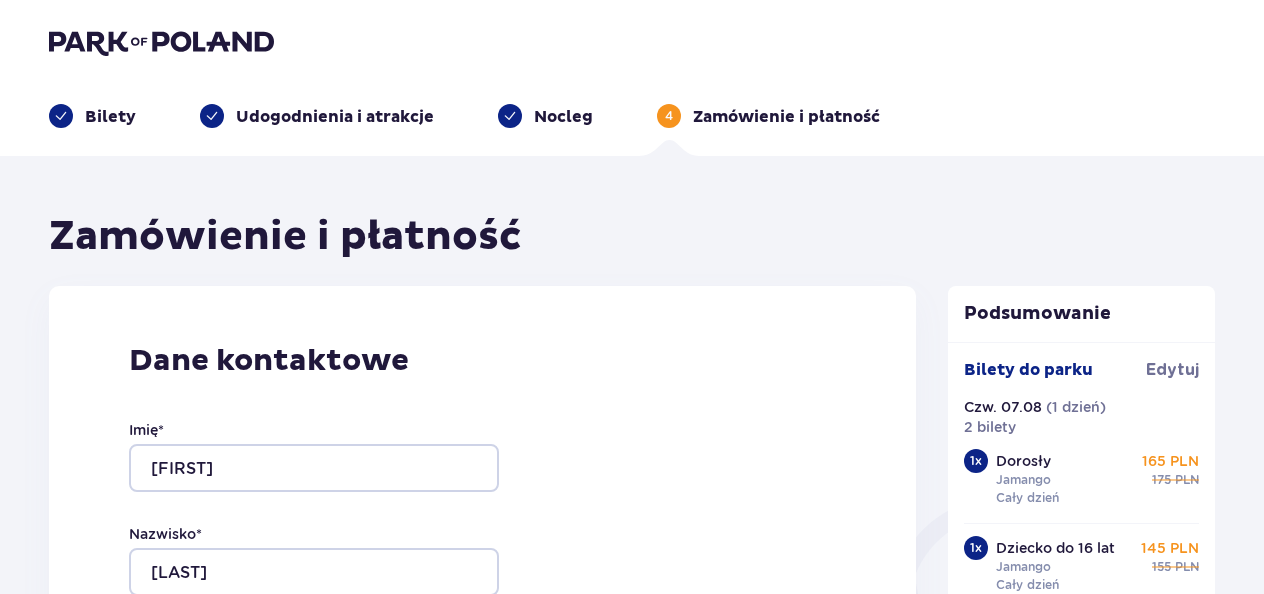 type on "philippzalewski@gmail.com" 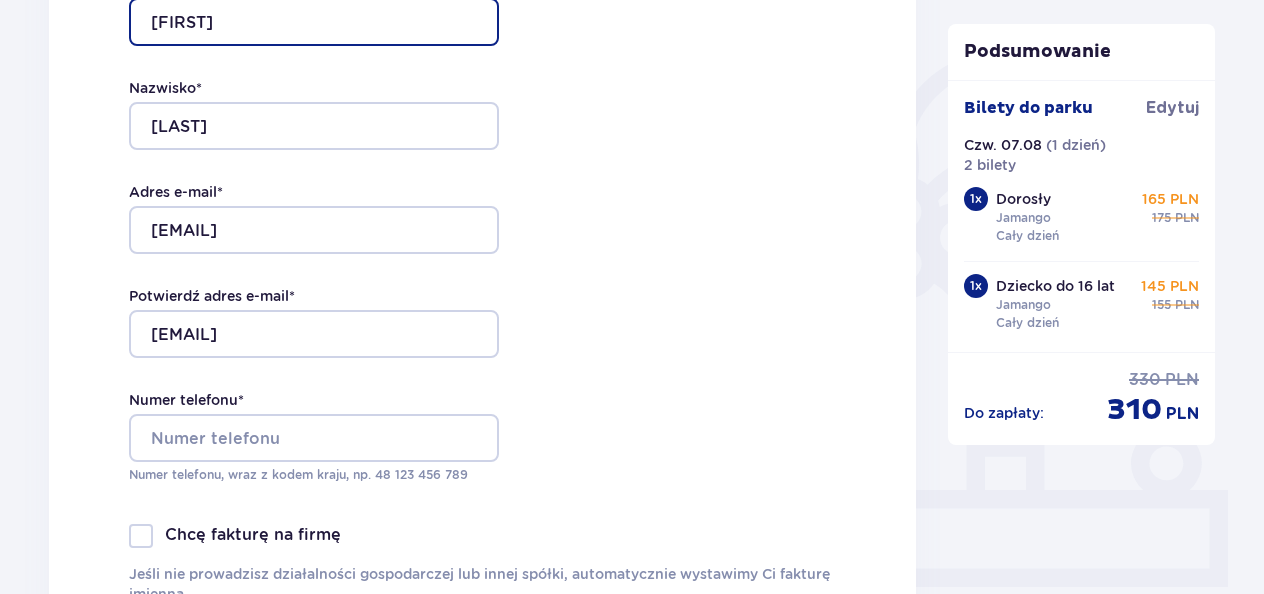 scroll, scrollTop: 448, scrollLeft: 0, axis: vertical 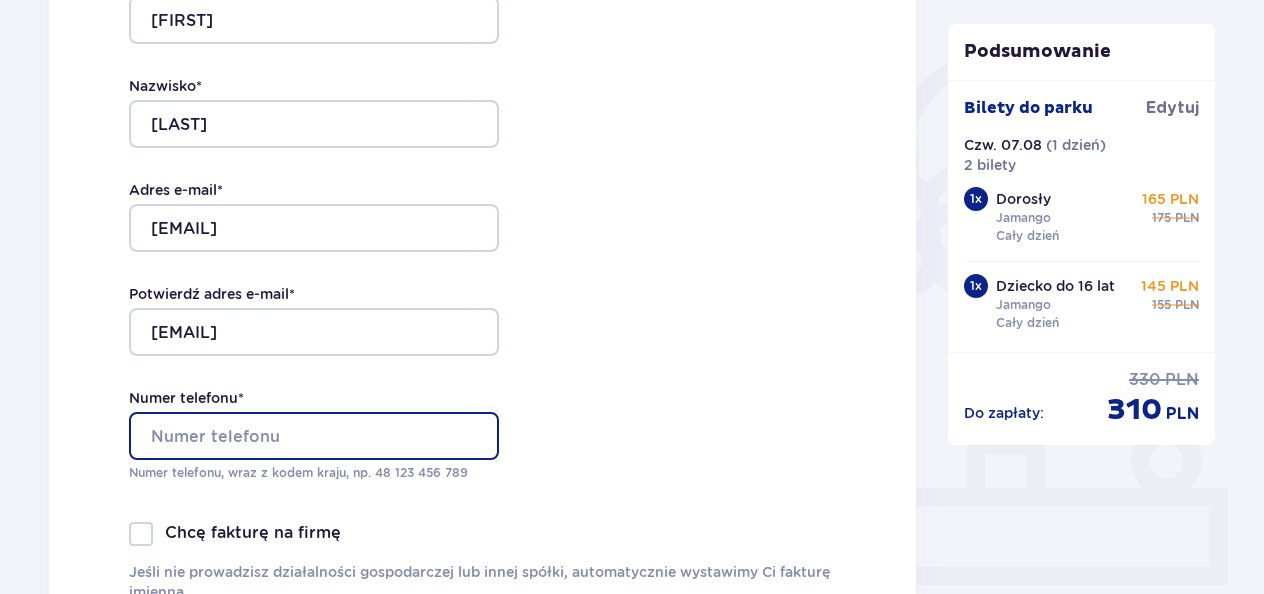 click on "Numer telefonu *" at bounding box center (314, 436) 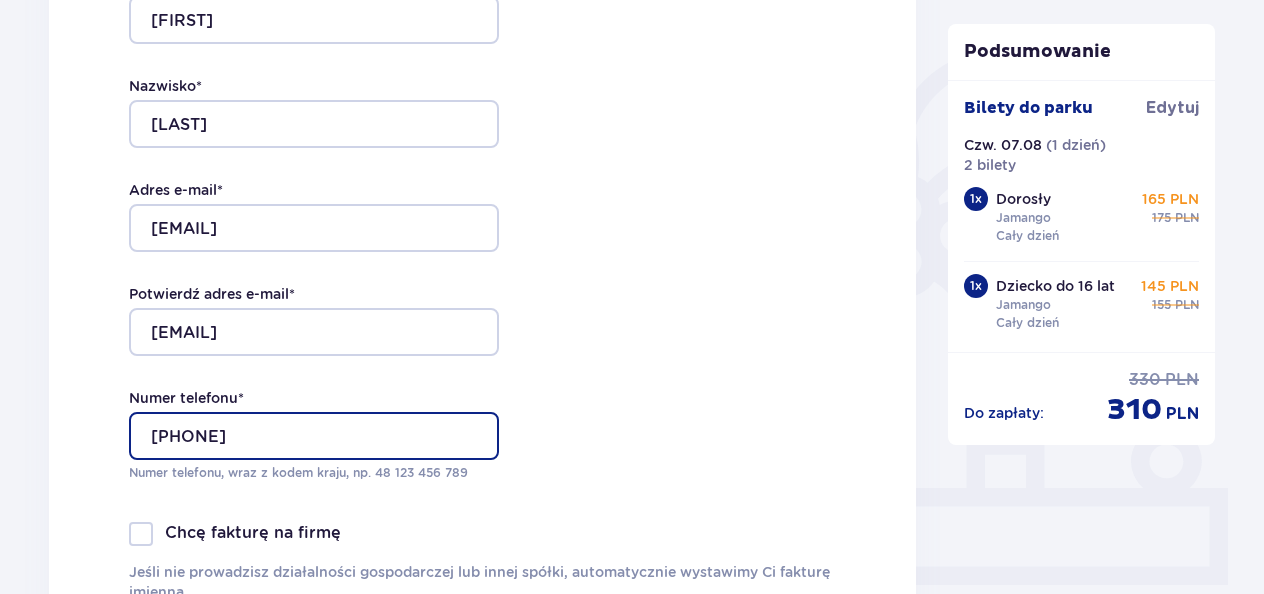 type on "533424303" 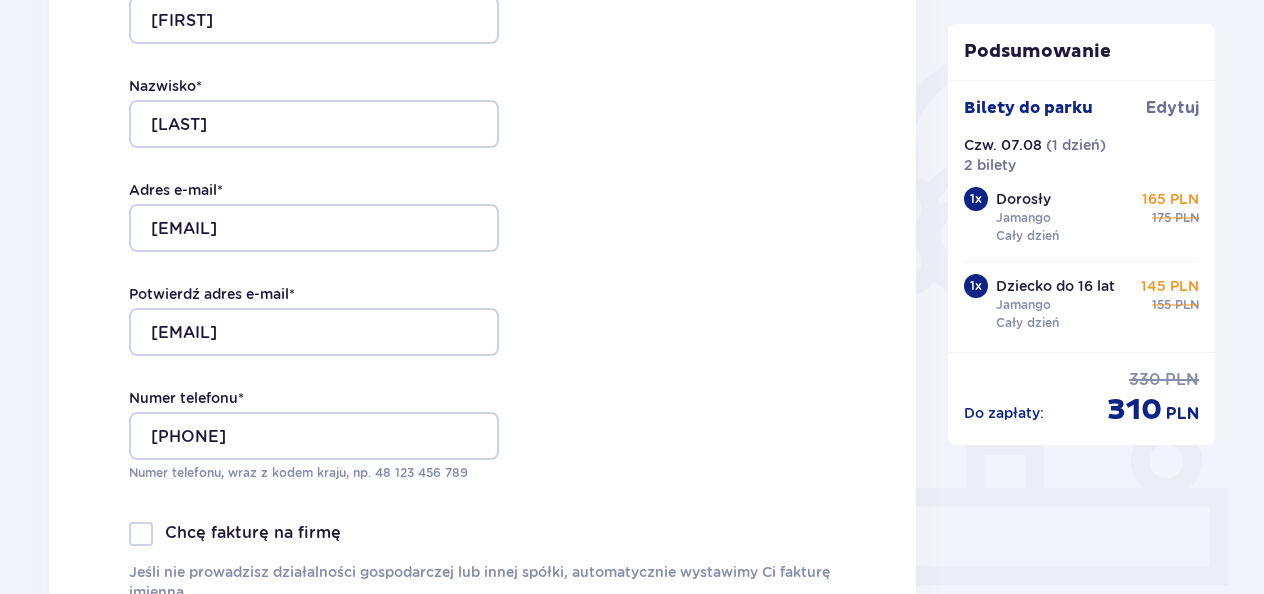 click on "Dane kontaktowe Imię * Philipp Nazwisko * Zalewski Adres e-mail * philippzalewski@gmail.com Potwierdź adres e-mail * philippzalewski@gmail.com Numer telefonu * 533424303 Numer telefonu, wraz z kodem kraju, np. 48 ​123 ​456 ​789 Chcę fakturę na firmę Jeśli nie prowadzisz działalności gospodarczej lub innej spółki, automatycznie wystawimy Ci fakturę imienną. Dodaj adres do faktury imiennej" at bounding box center [482, 258] 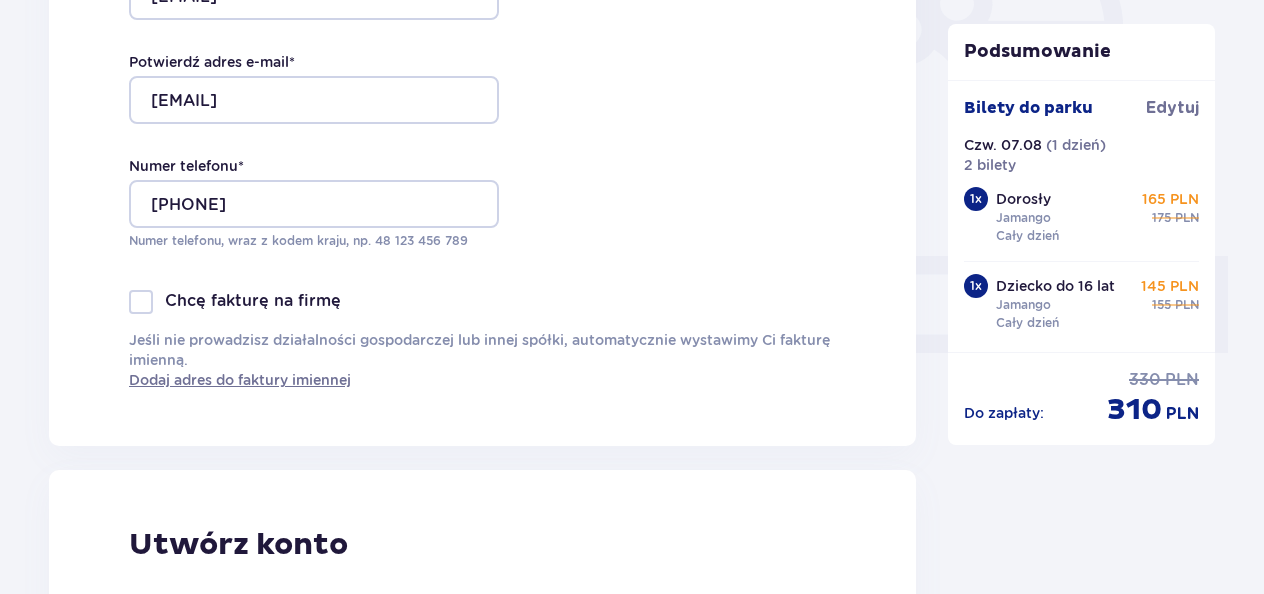 scroll, scrollTop: 686, scrollLeft: 0, axis: vertical 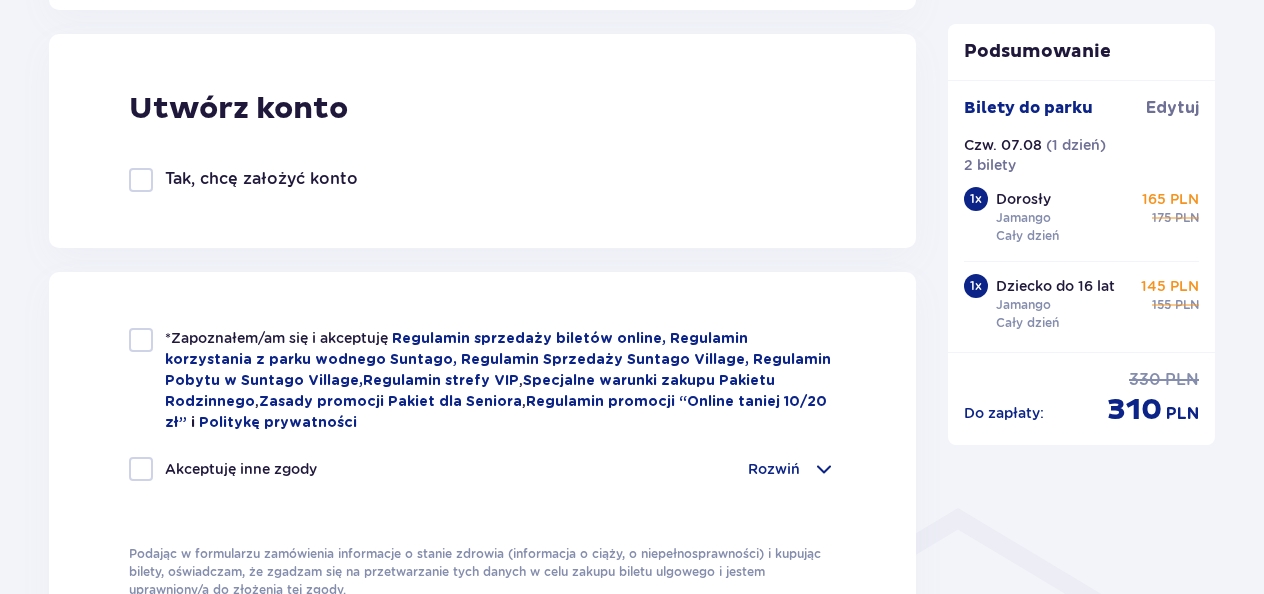 click at bounding box center (141, 340) 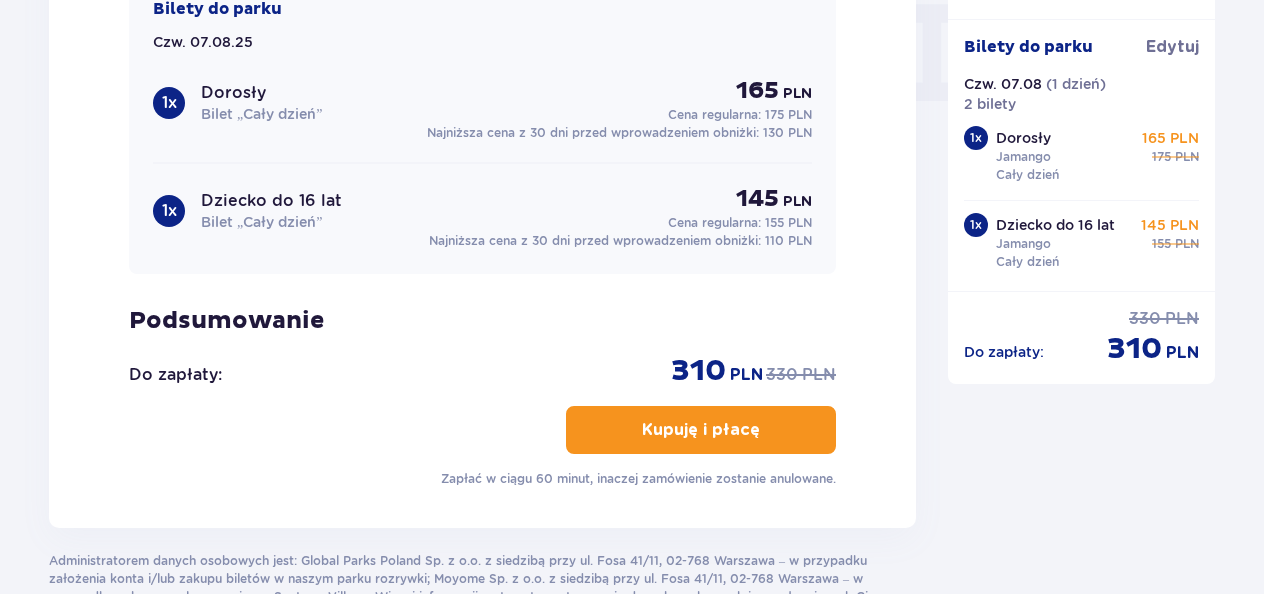 scroll, scrollTop: 2026, scrollLeft: 0, axis: vertical 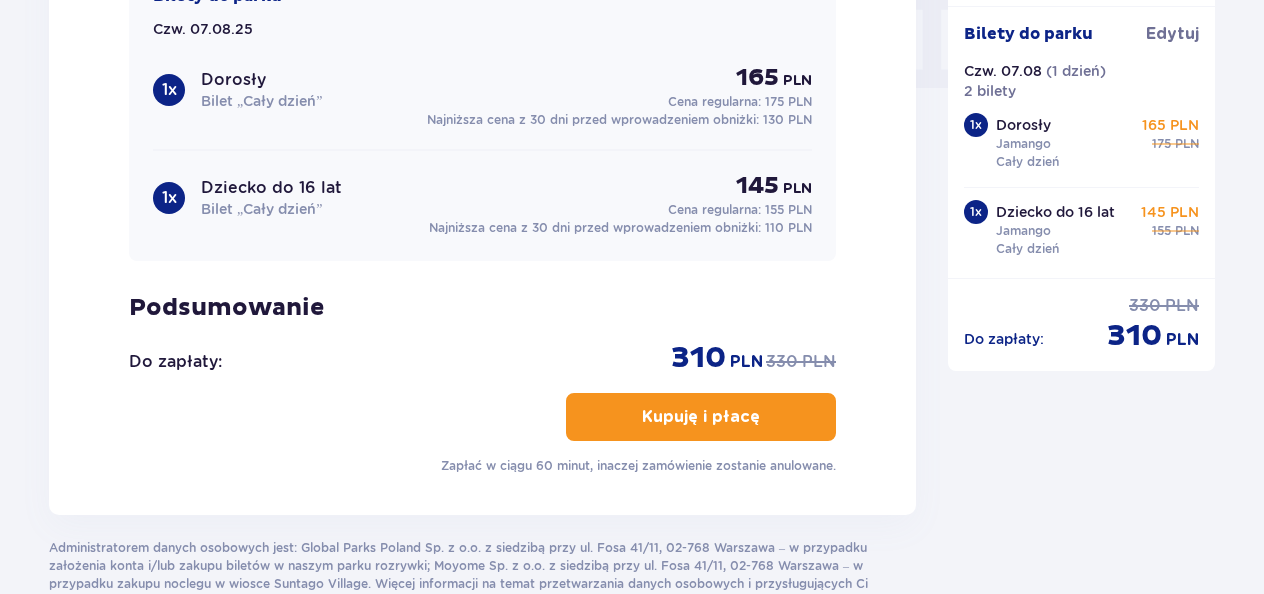 click on "Kupuję i płacę" at bounding box center [701, 417] 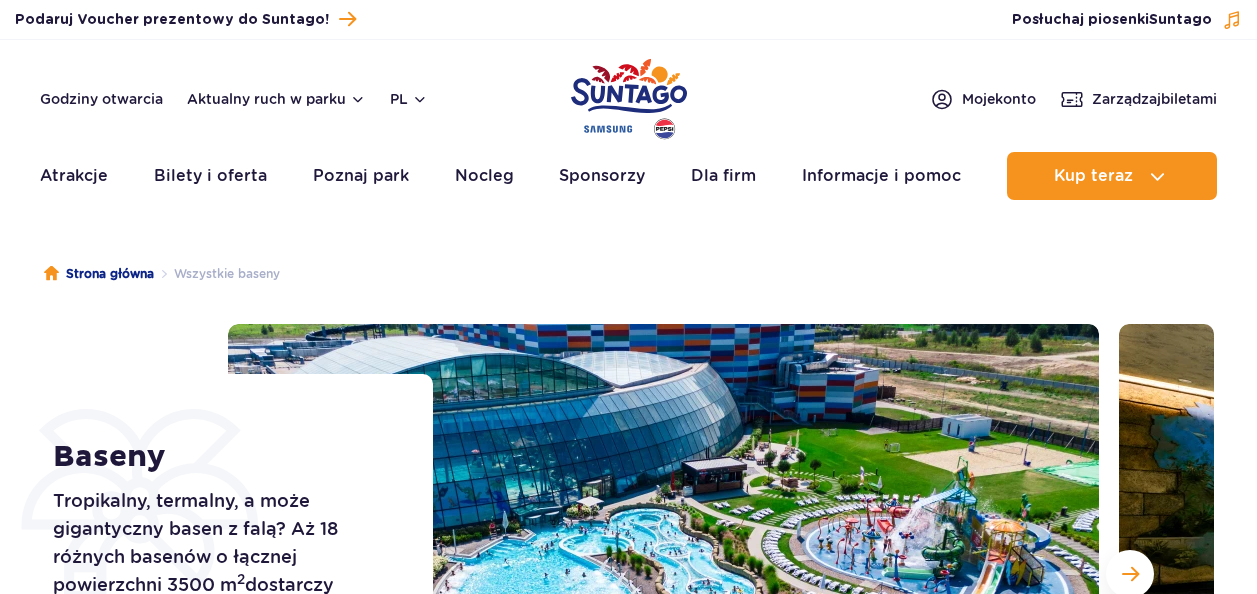 scroll, scrollTop: 0, scrollLeft: 0, axis: both 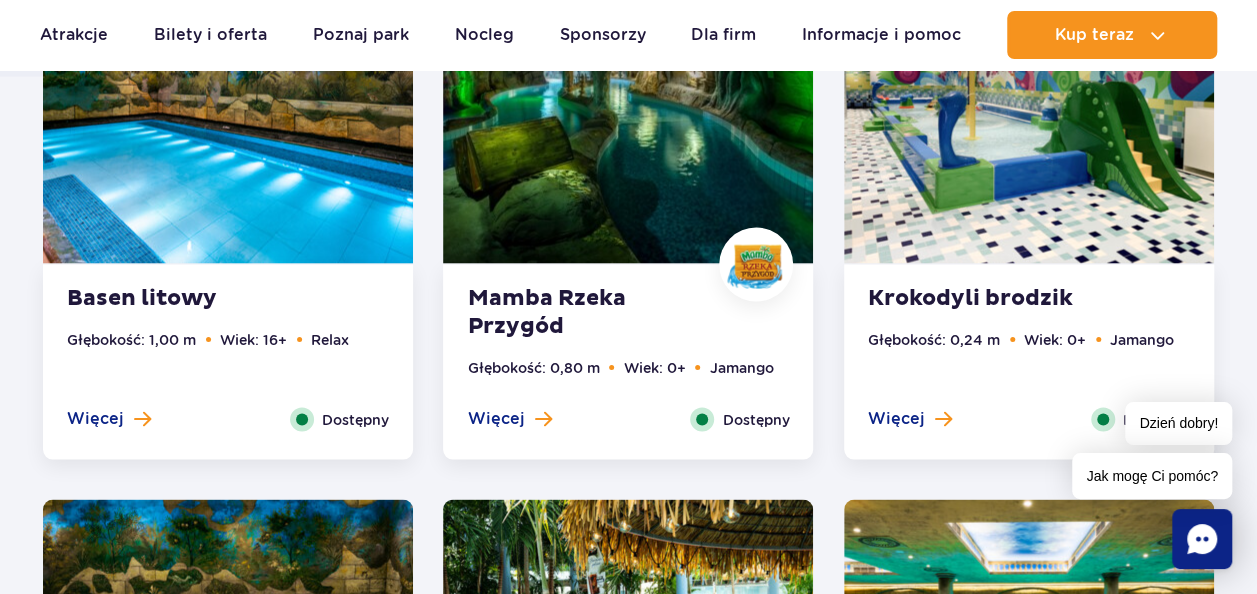 click at bounding box center (628, 106) 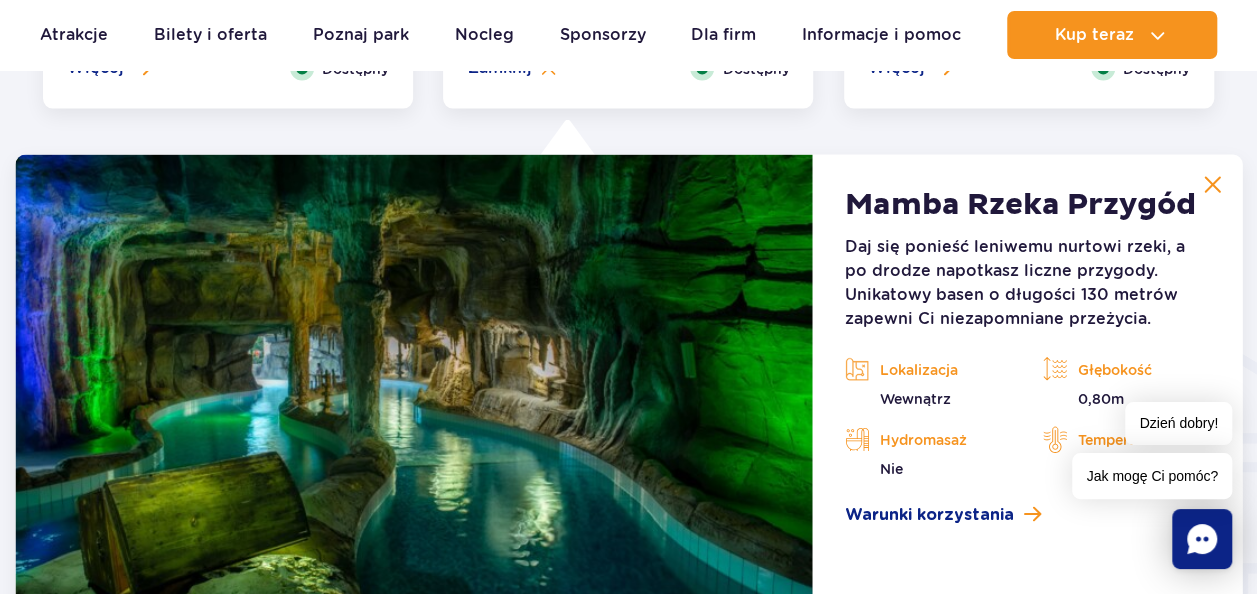 scroll, scrollTop: 2224, scrollLeft: 0, axis: vertical 